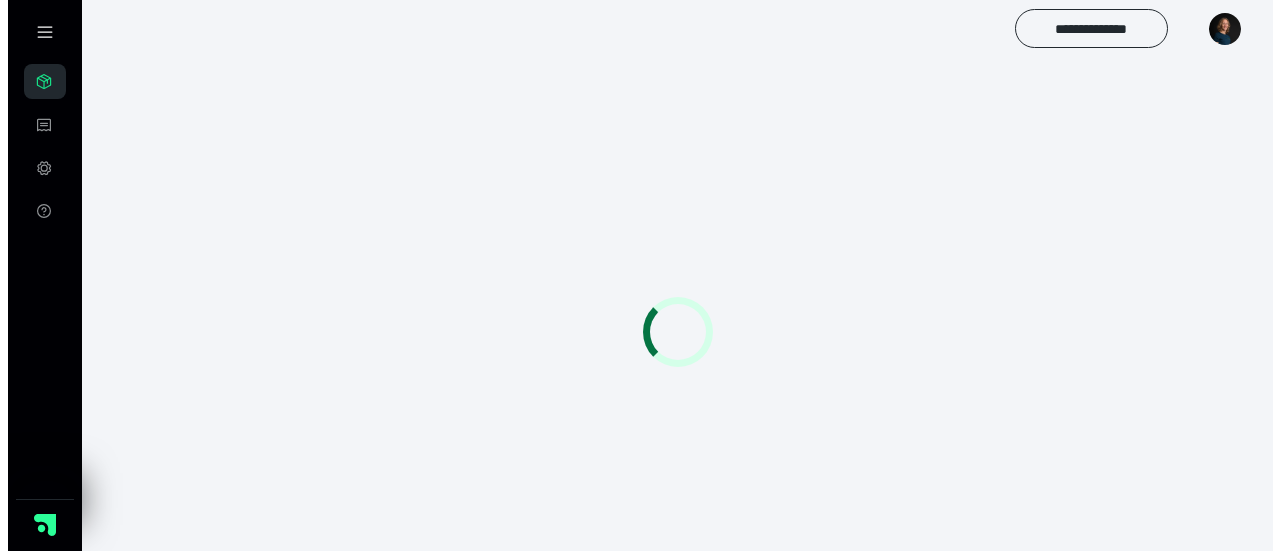 scroll, scrollTop: 0, scrollLeft: 0, axis: both 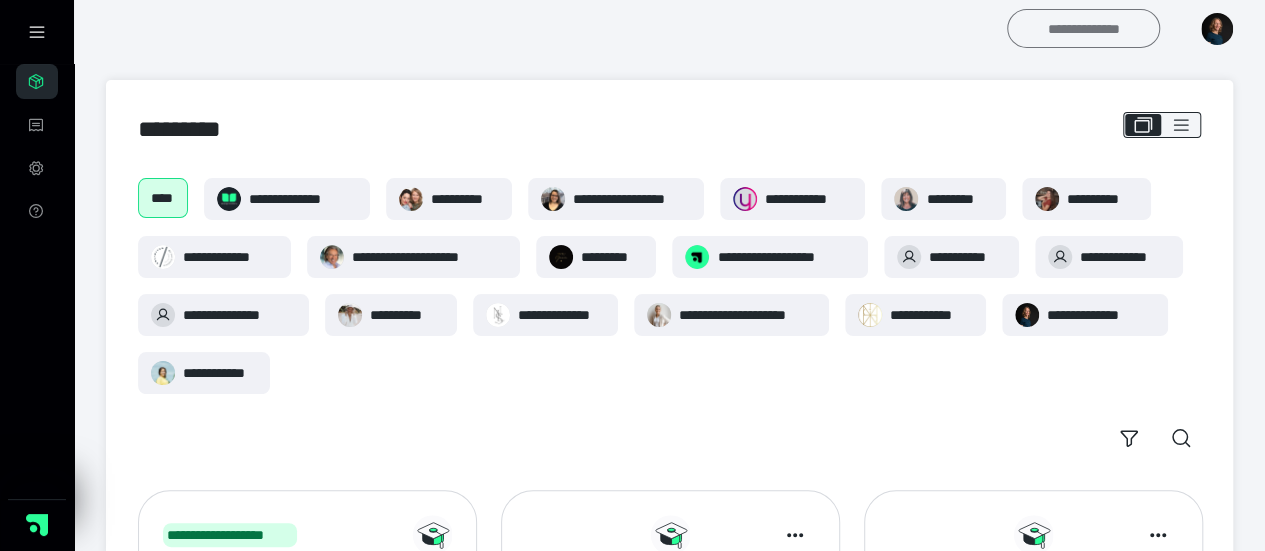 click on "**********" at bounding box center [1083, 28] 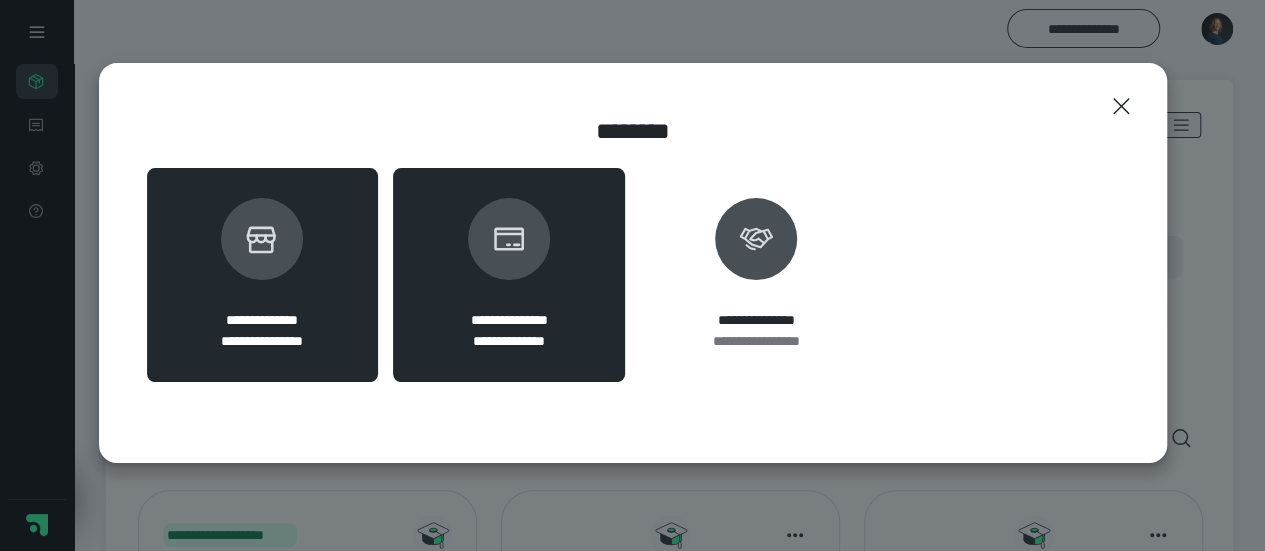 click on "**********" at bounding box center (263, 275) 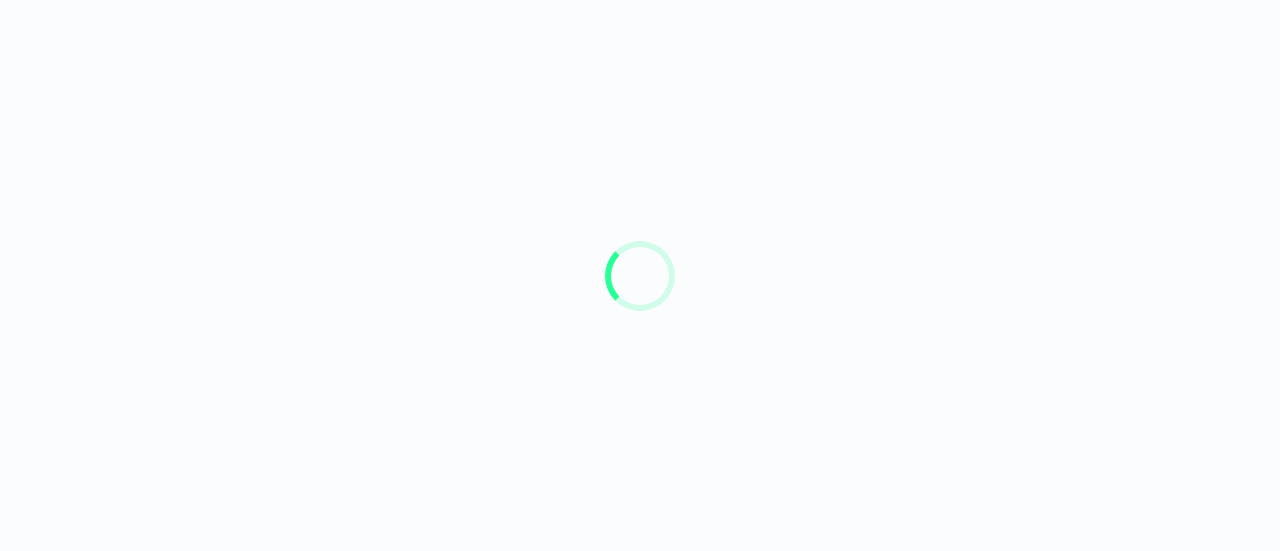 scroll, scrollTop: 0, scrollLeft: 0, axis: both 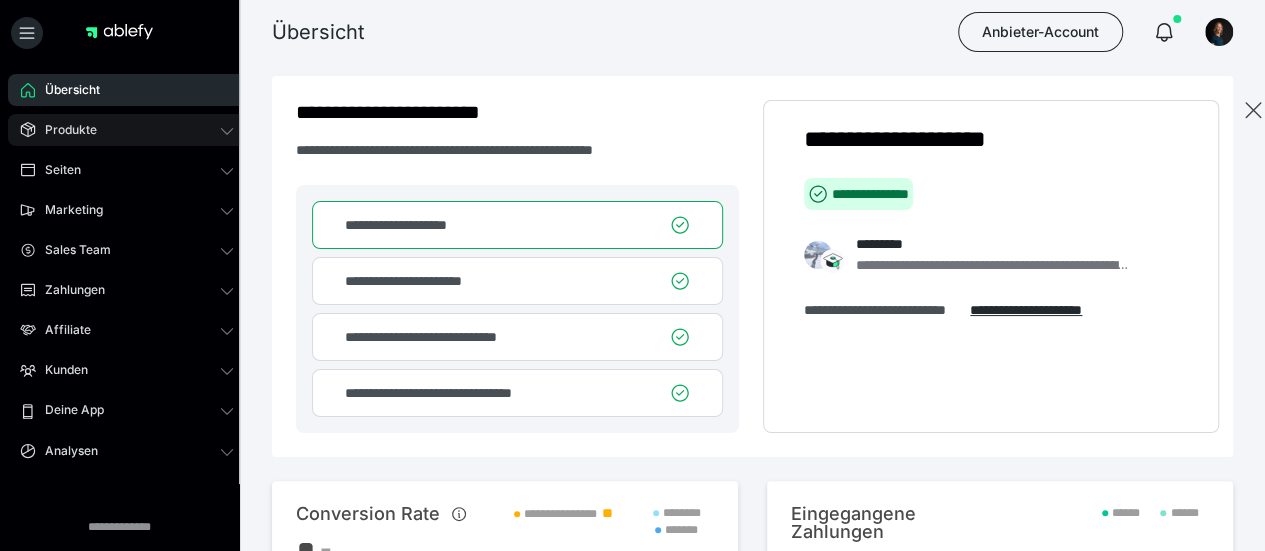 click on "Produkte" at bounding box center [127, 130] 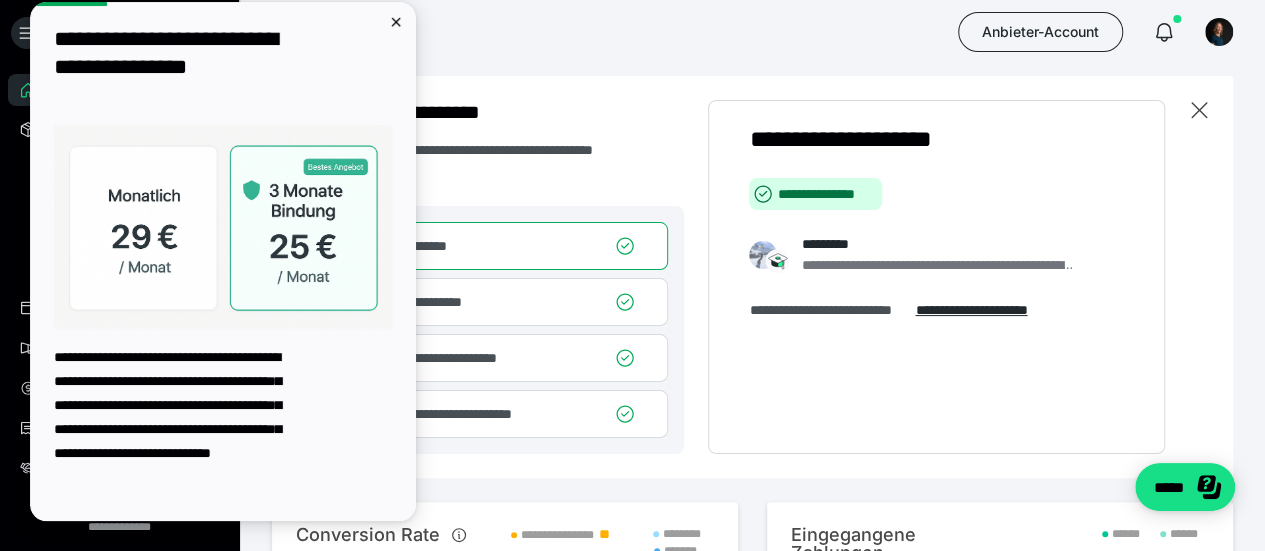 scroll, scrollTop: 0, scrollLeft: 0, axis: both 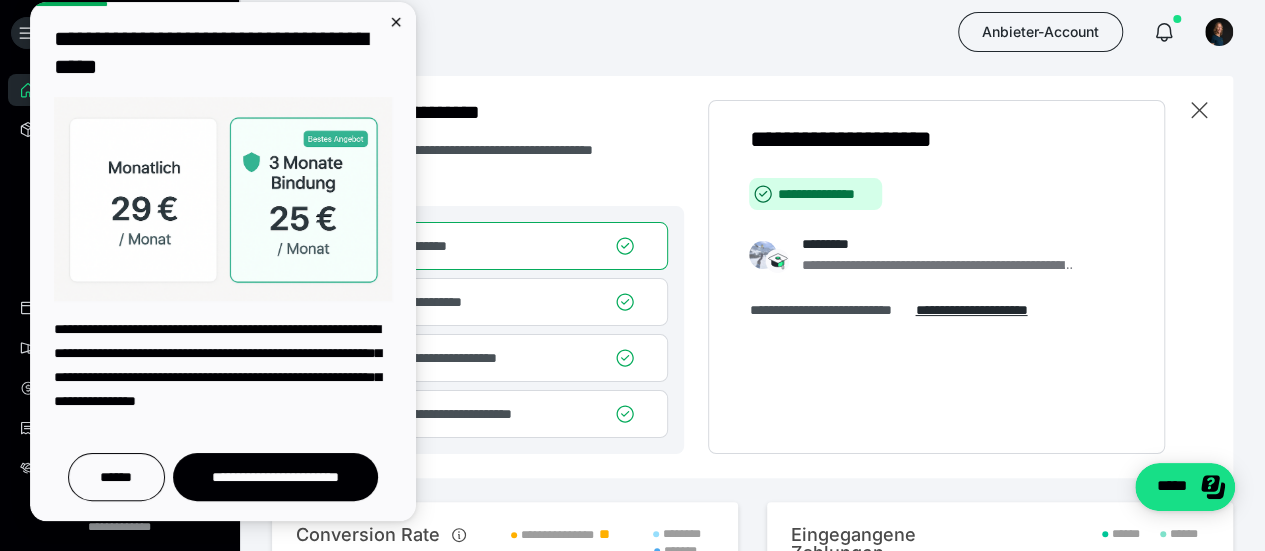 click at bounding box center (223, 199) 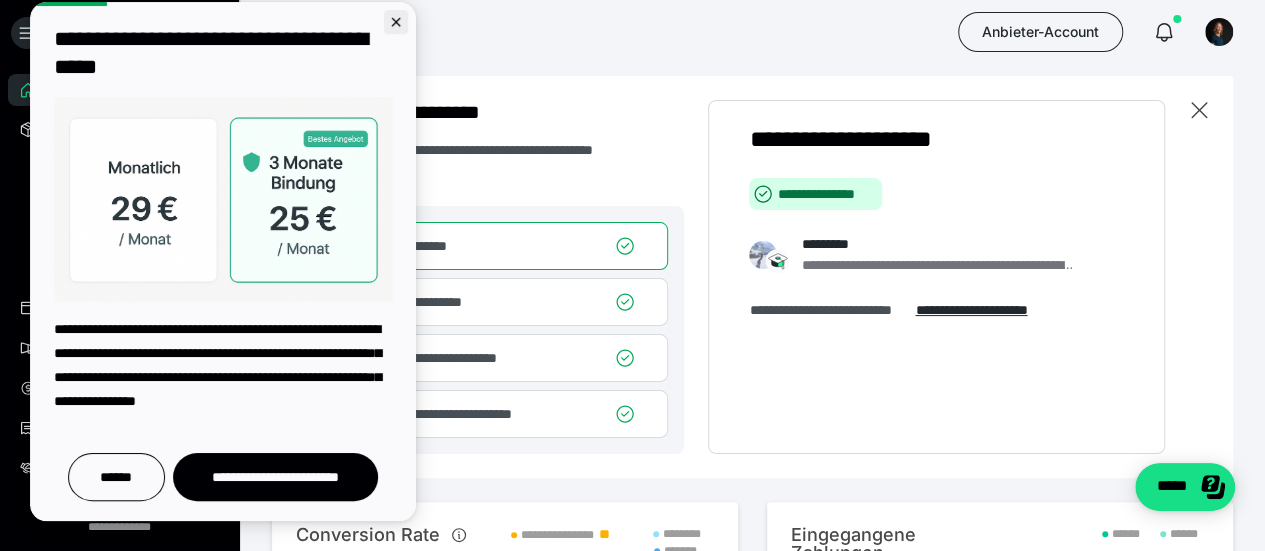 click 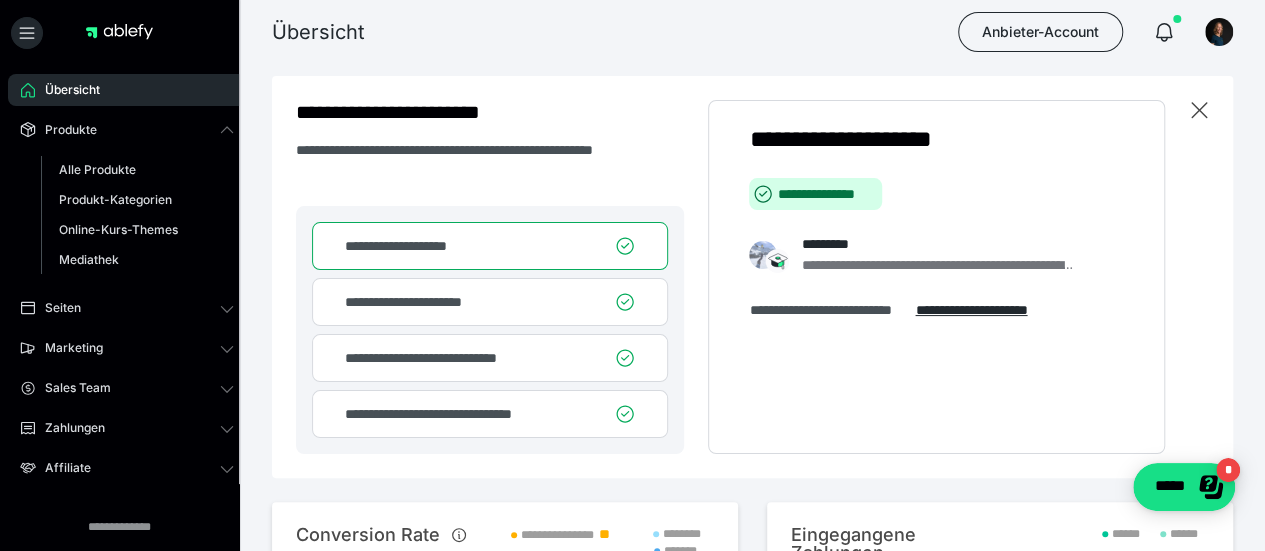scroll, scrollTop: 0, scrollLeft: 0, axis: both 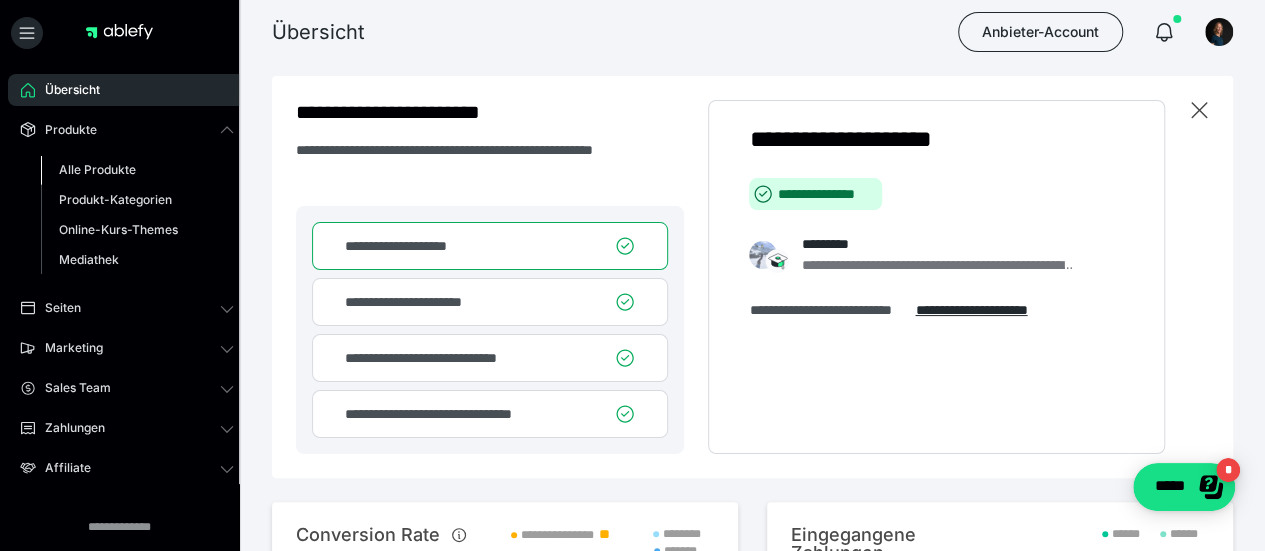 click on "Alle Produkte" at bounding box center (97, 169) 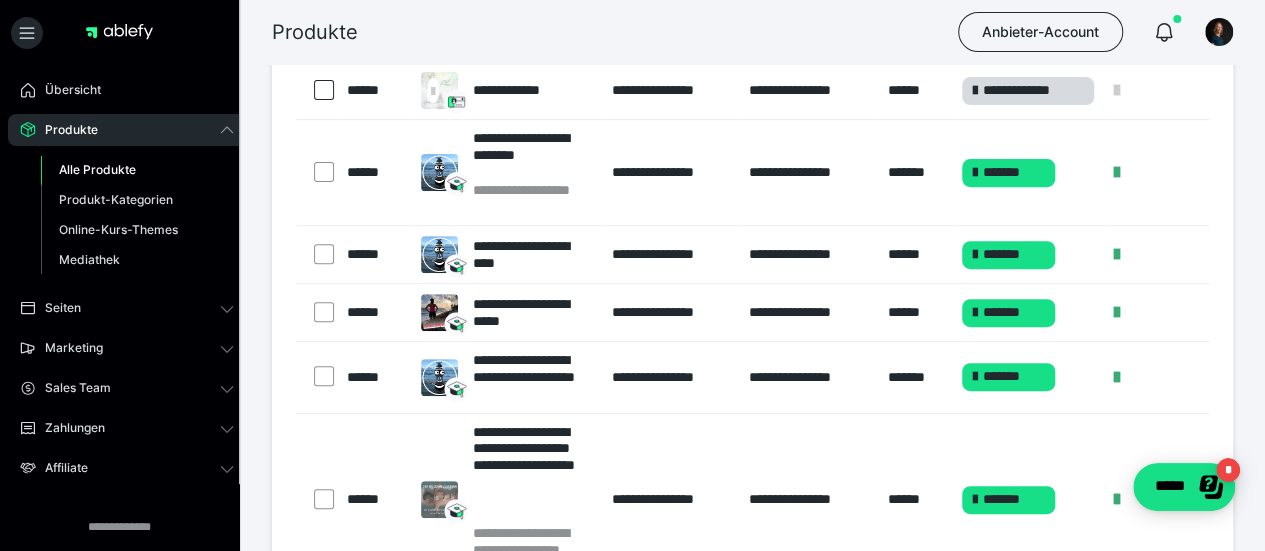 scroll, scrollTop: 297, scrollLeft: 0, axis: vertical 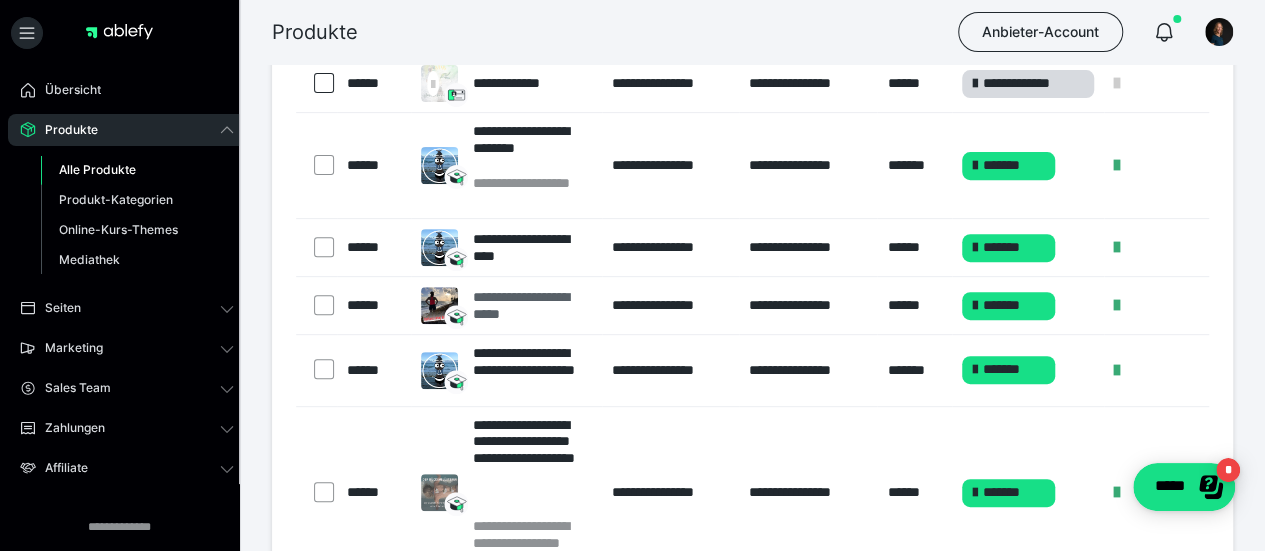 click on "**********" at bounding box center (532, 306) 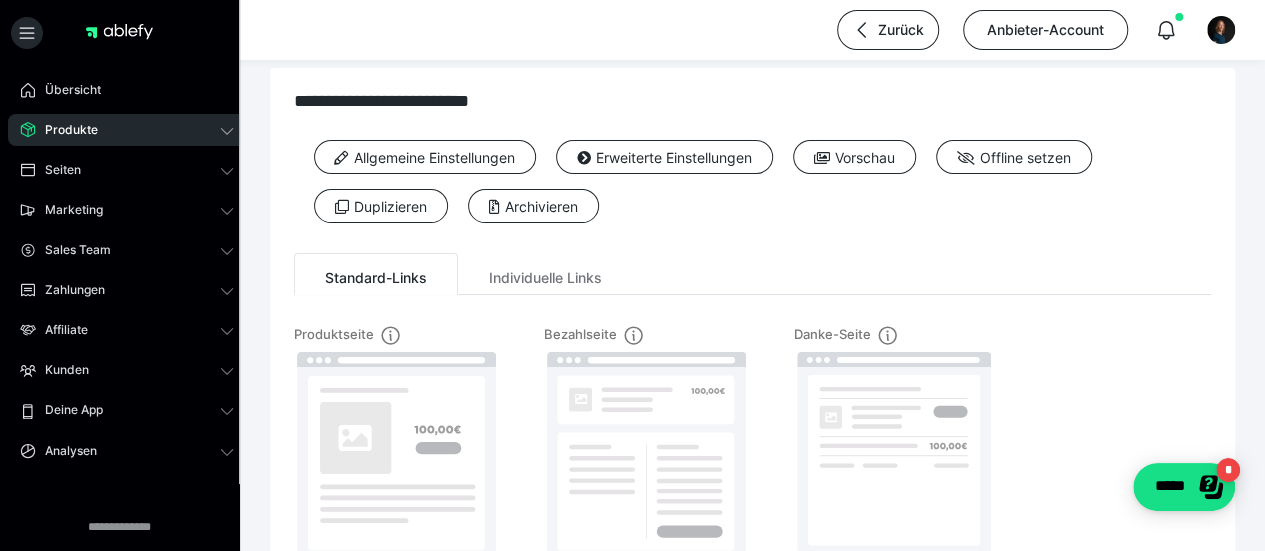 scroll, scrollTop: 23, scrollLeft: 0, axis: vertical 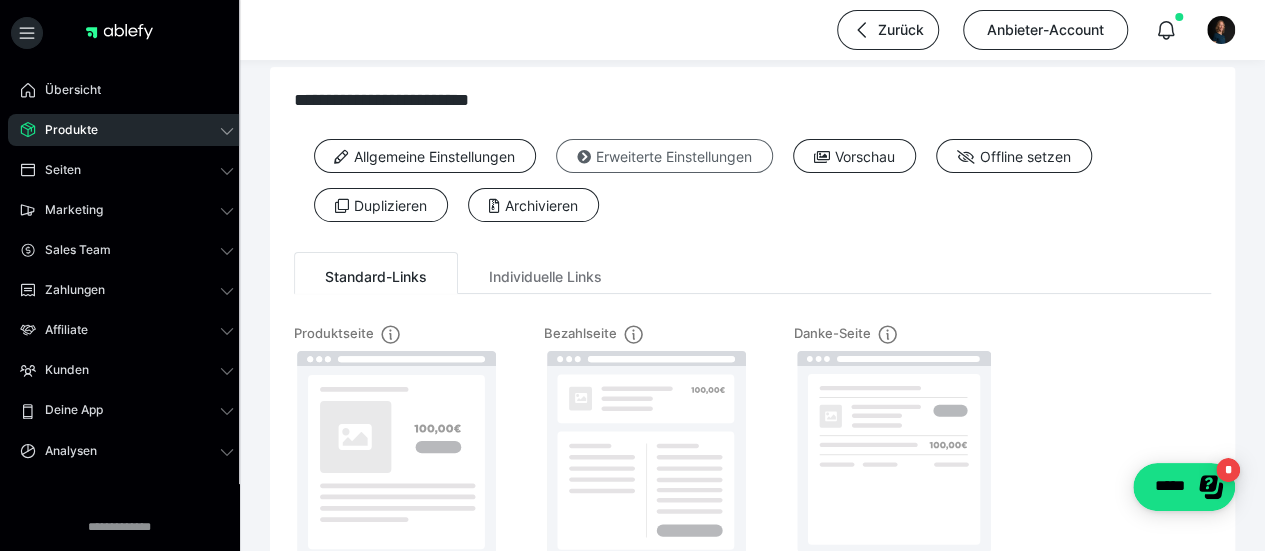 click on "Erweiterte Einstellungen" at bounding box center [664, 156] 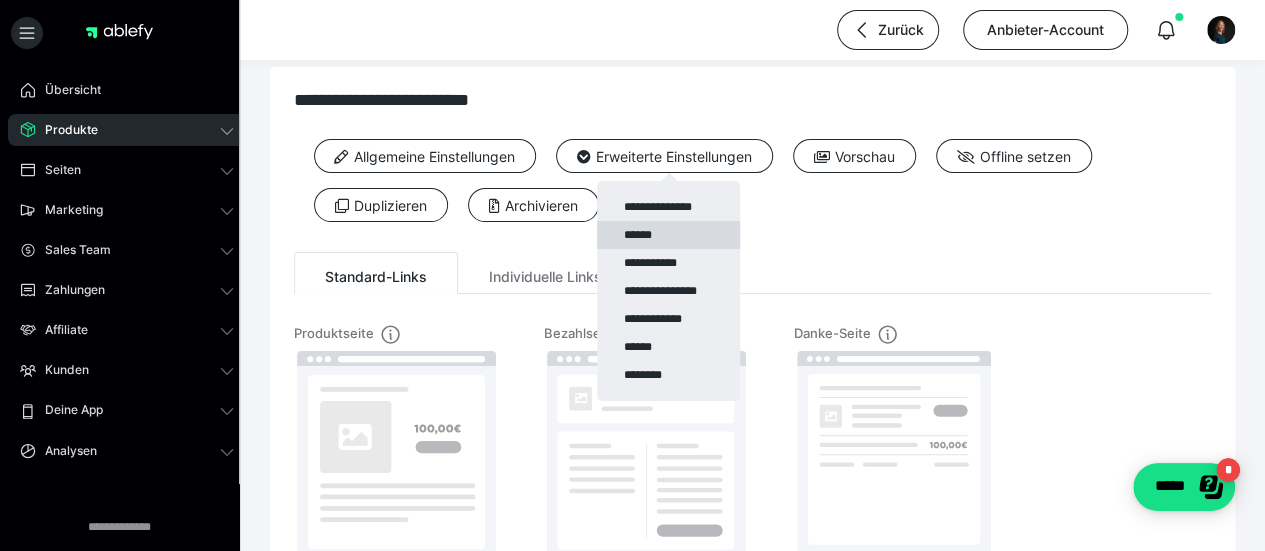 click on "******" at bounding box center [668, 235] 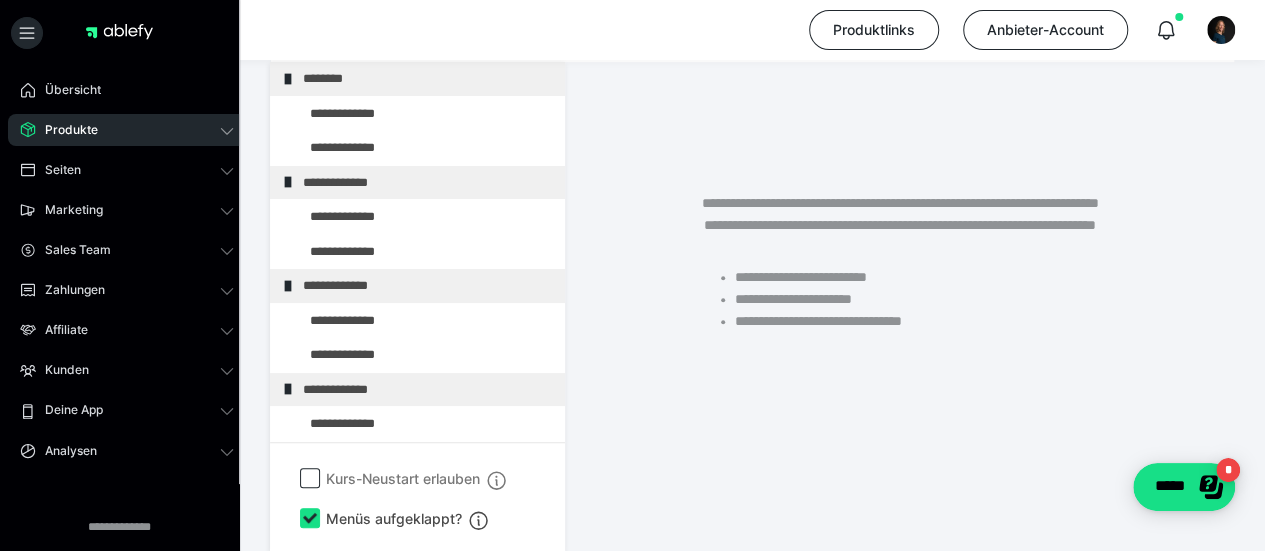 scroll, scrollTop: 415, scrollLeft: 0, axis: vertical 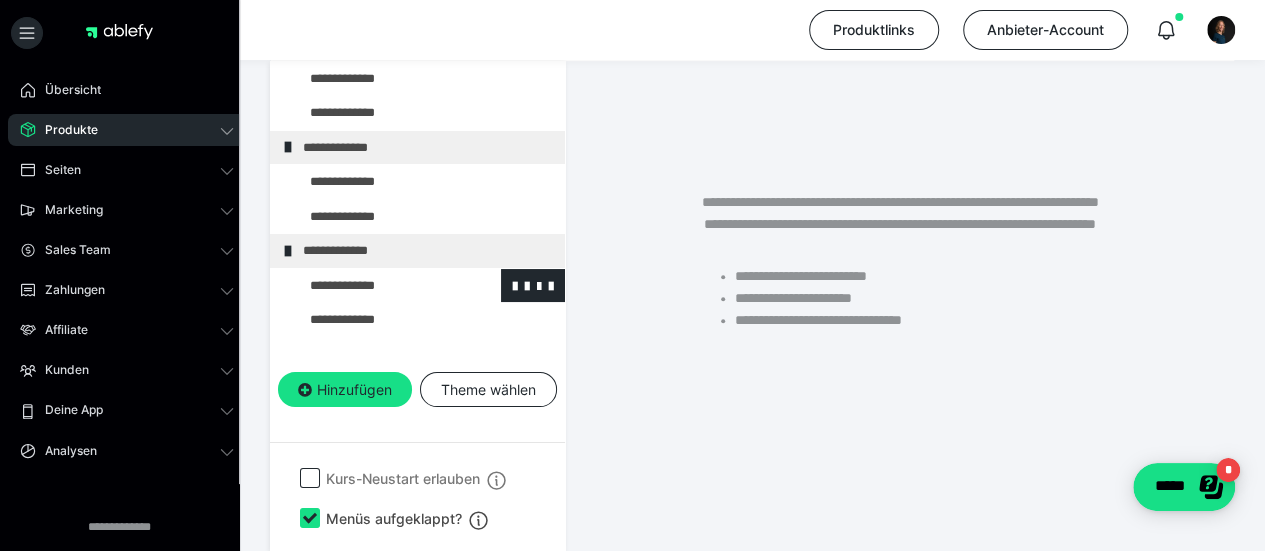 click at bounding box center (375, 286) 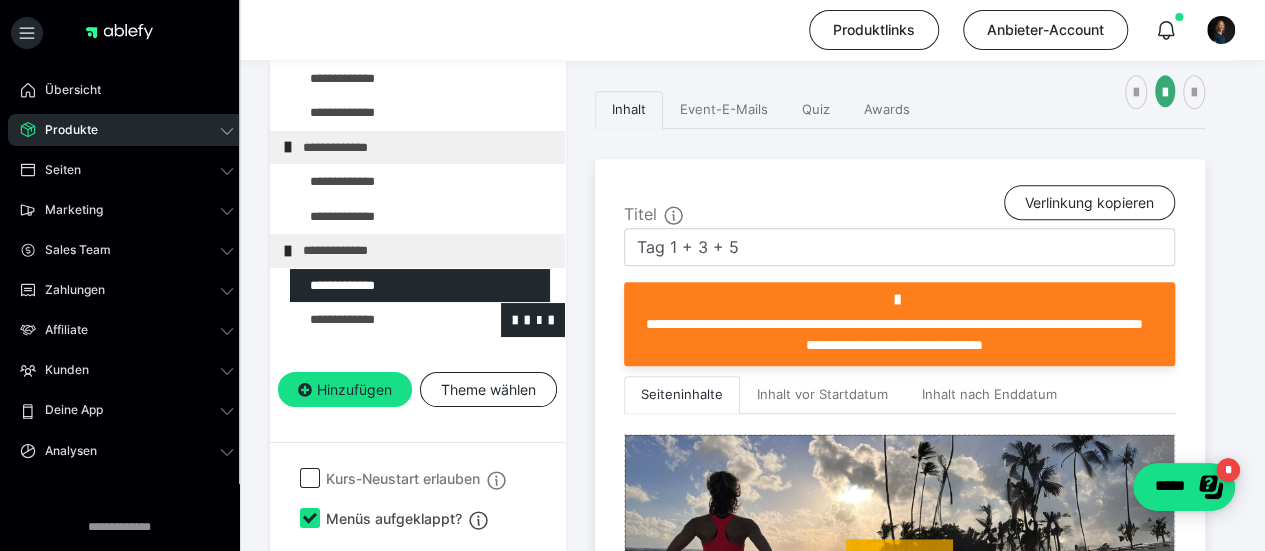 click at bounding box center (375, 320) 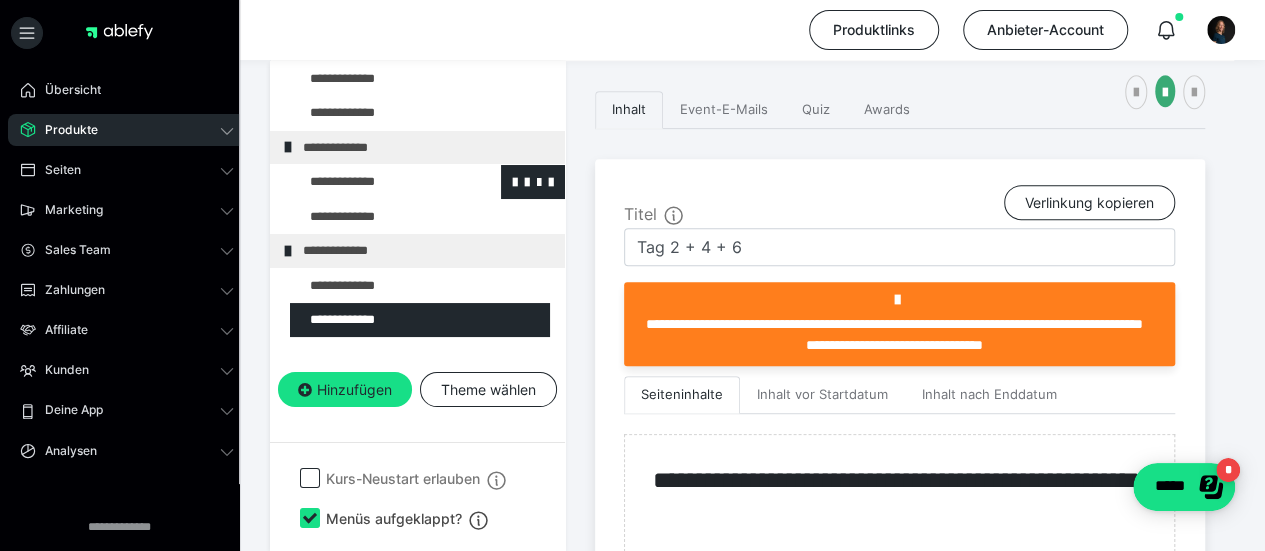 click at bounding box center (375, 182) 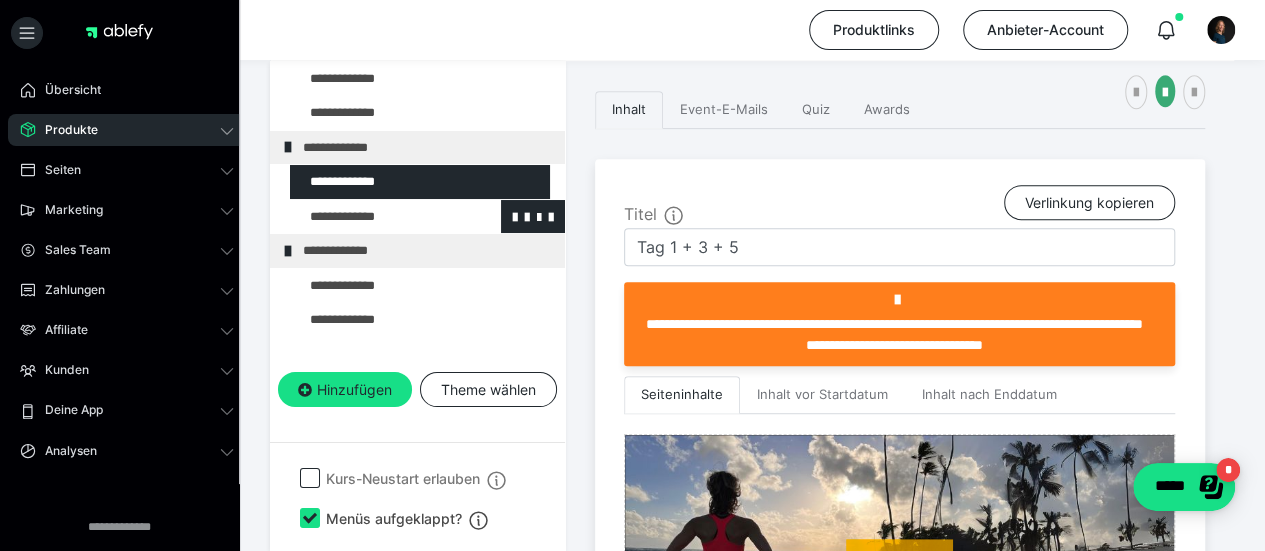 click at bounding box center (375, 217) 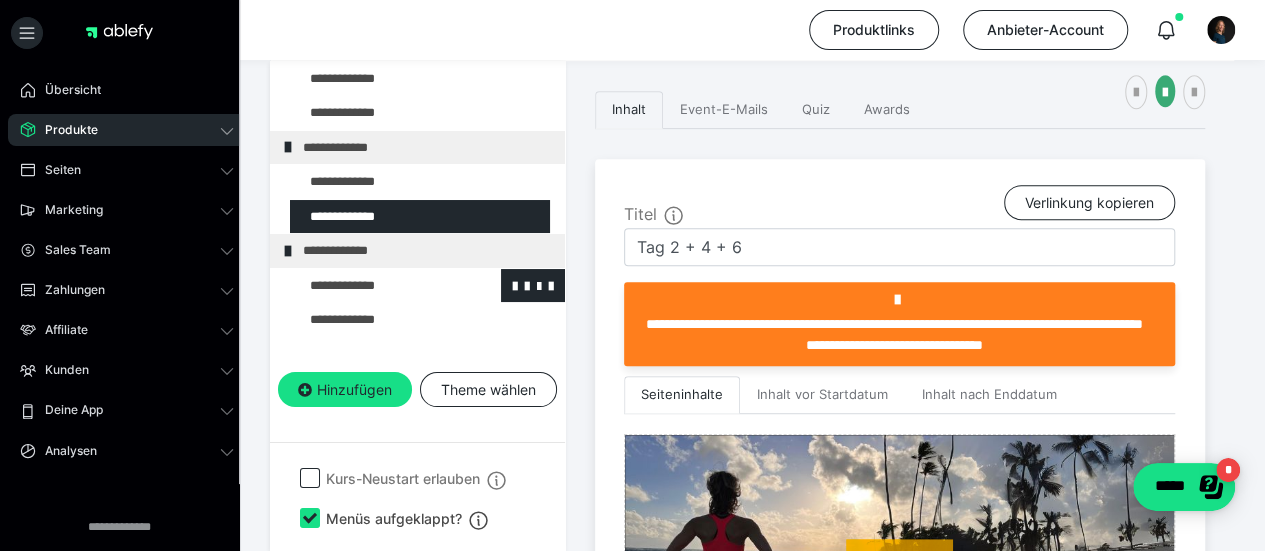 click at bounding box center (375, 286) 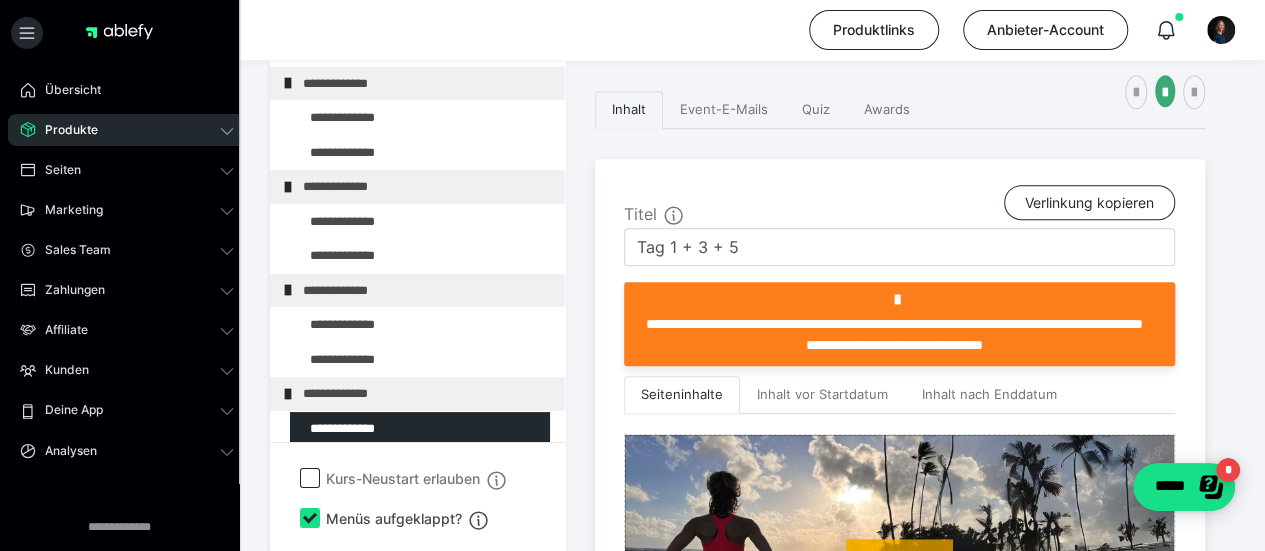 scroll, scrollTop: 2166, scrollLeft: 0, axis: vertical 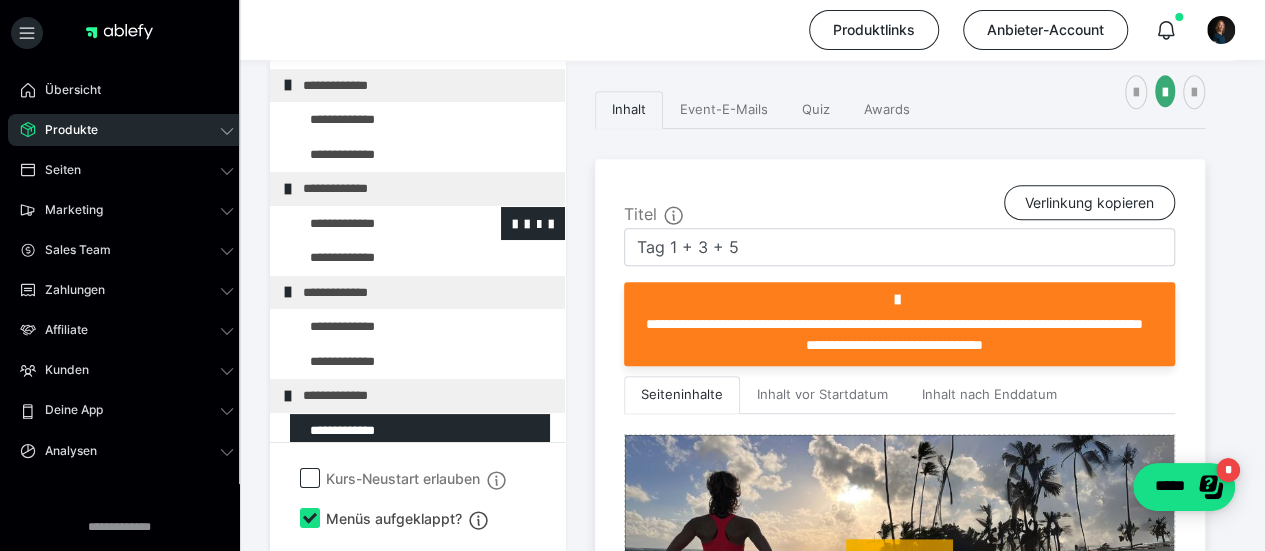 click at bounding box center [375, 224] 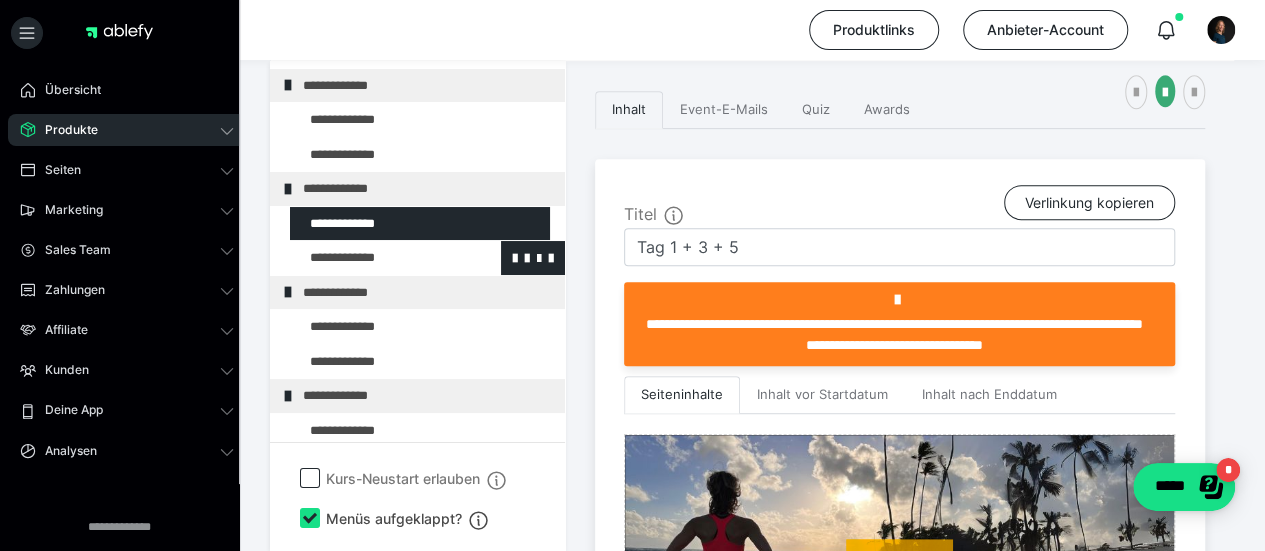 click at bounding box center (375, 258) 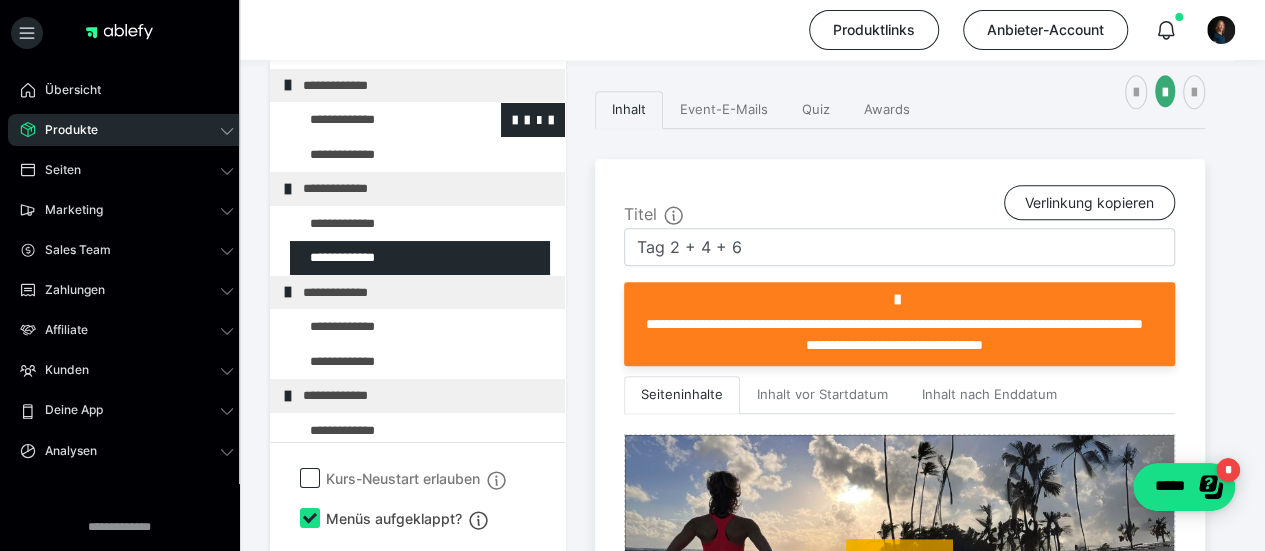 click at bounding box center [375, 120] 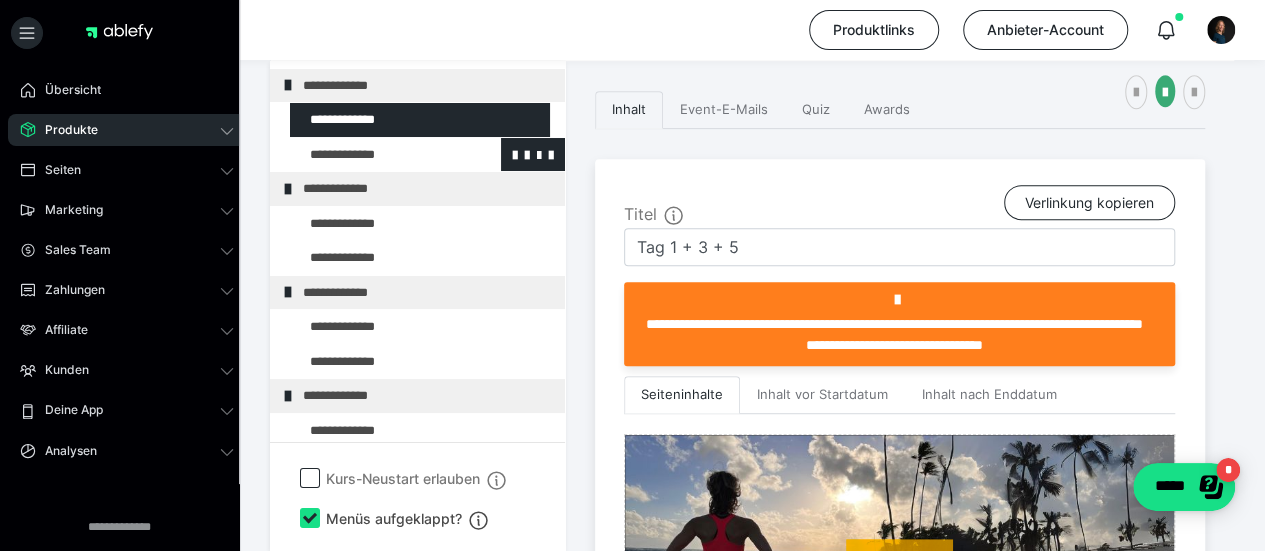 click at bounding box center (375, 155) 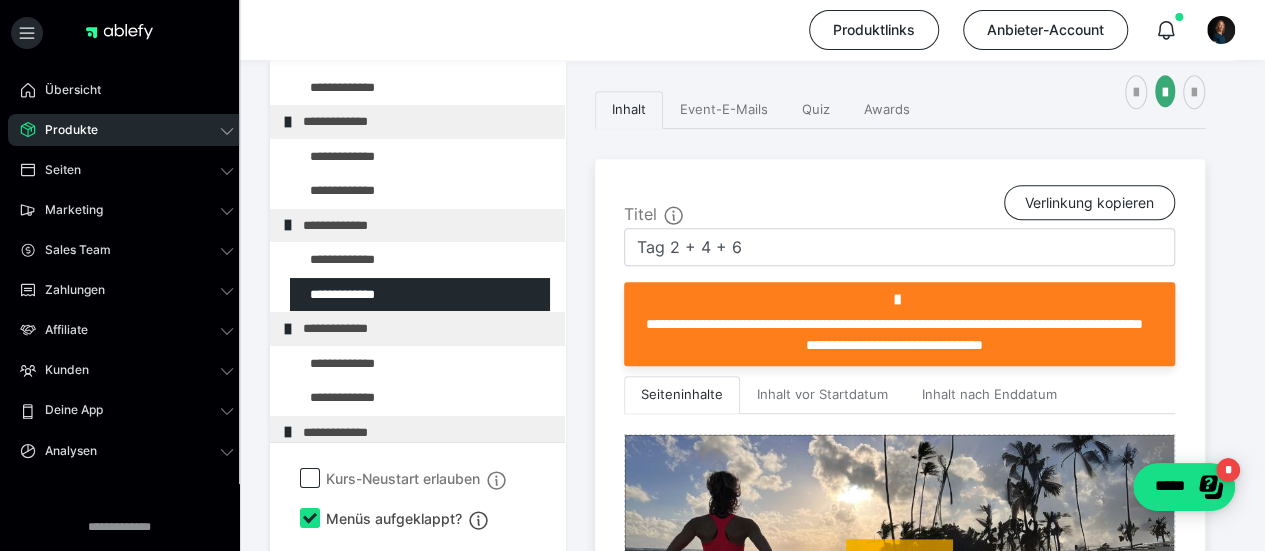 scroll, scrollTop: 2024, scrollLeft: 0, axis: vertical 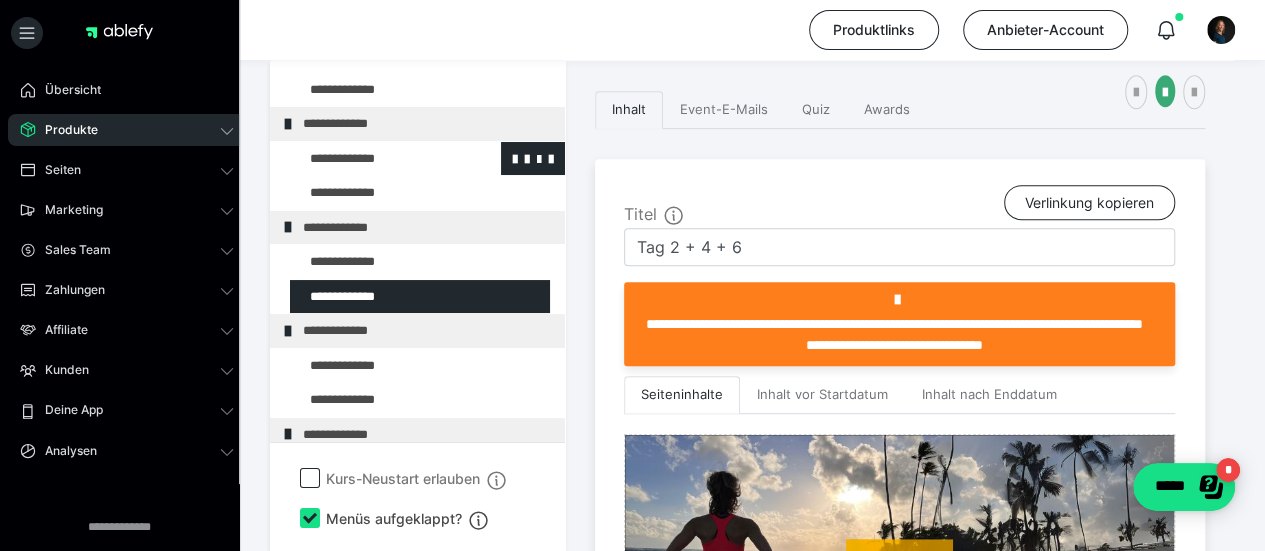 click at bounding box center [375, 159] 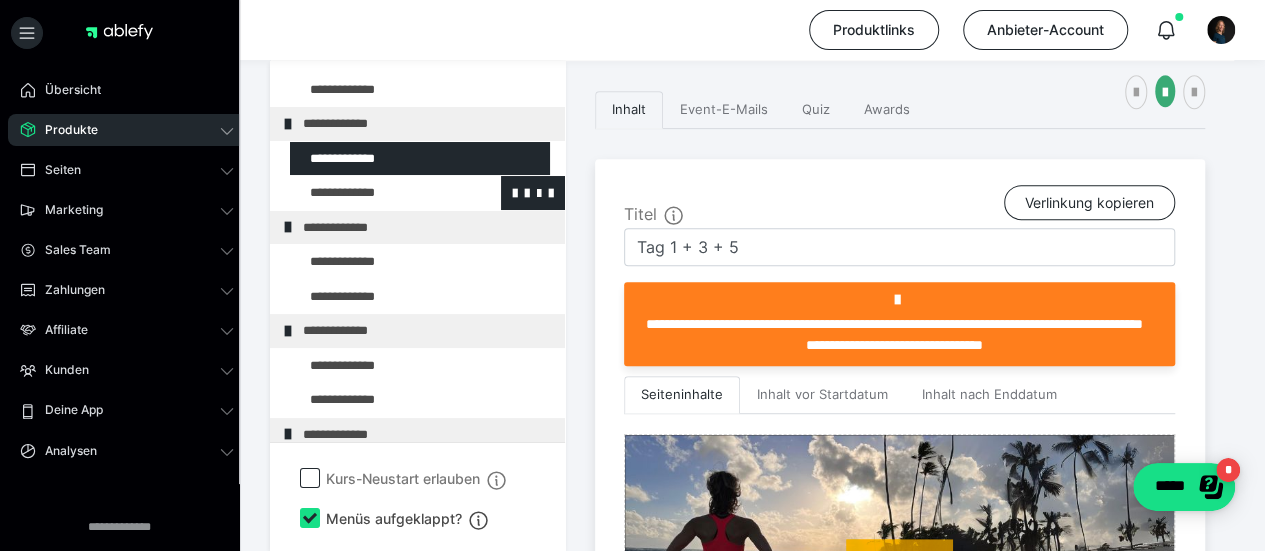 click at bounding box center [375, 193] 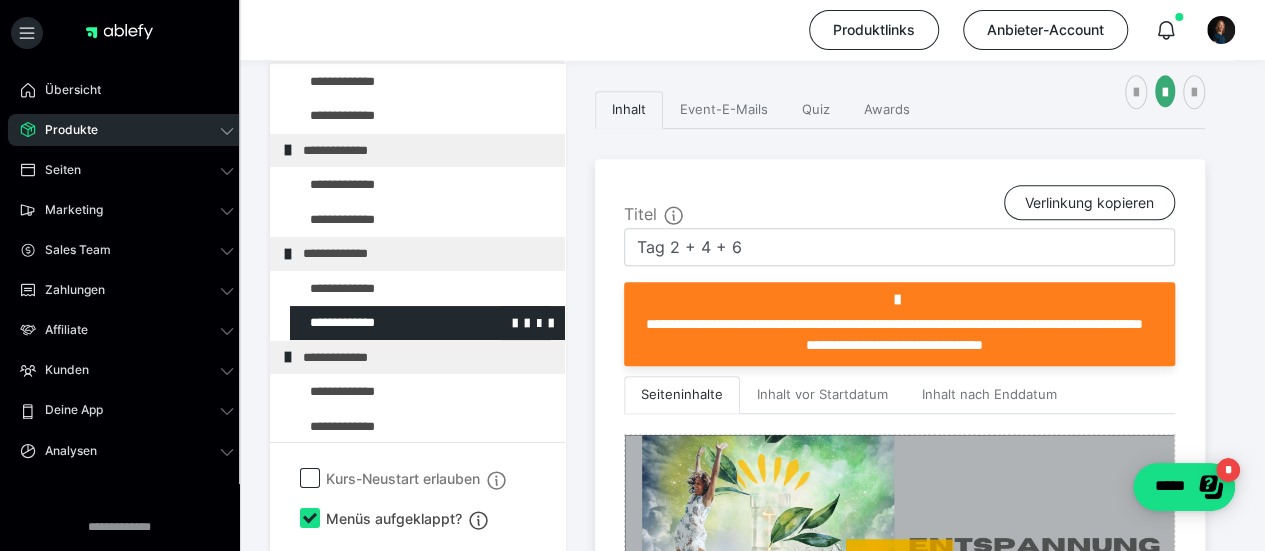 scroll, scrollTop: 1890, scrollLeft: 0, axis: vertical 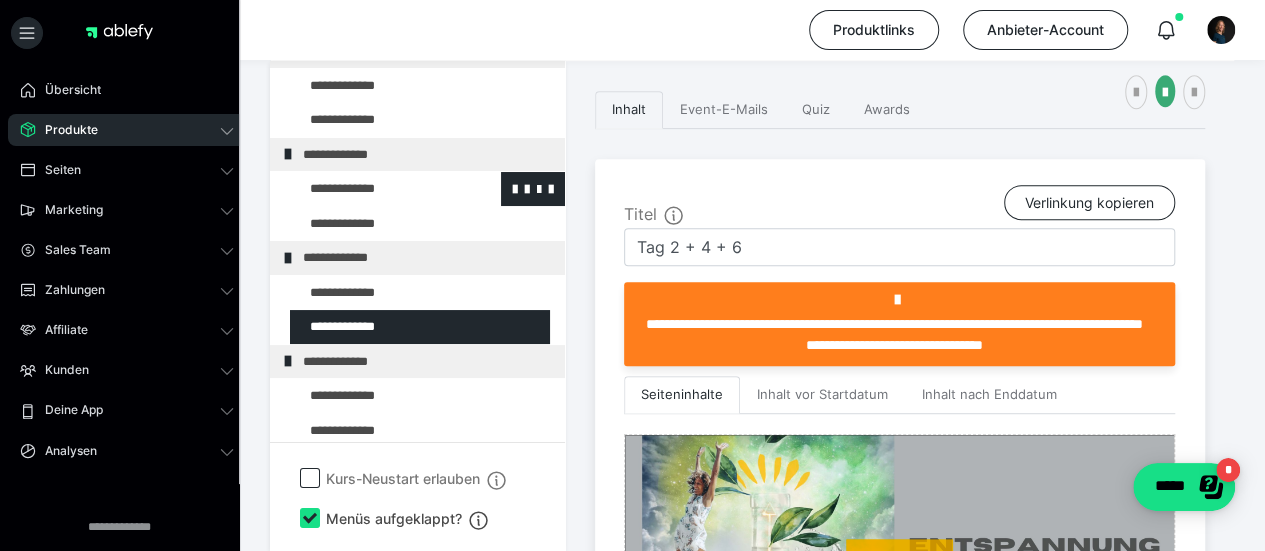 click at bounding box center [375, 189] 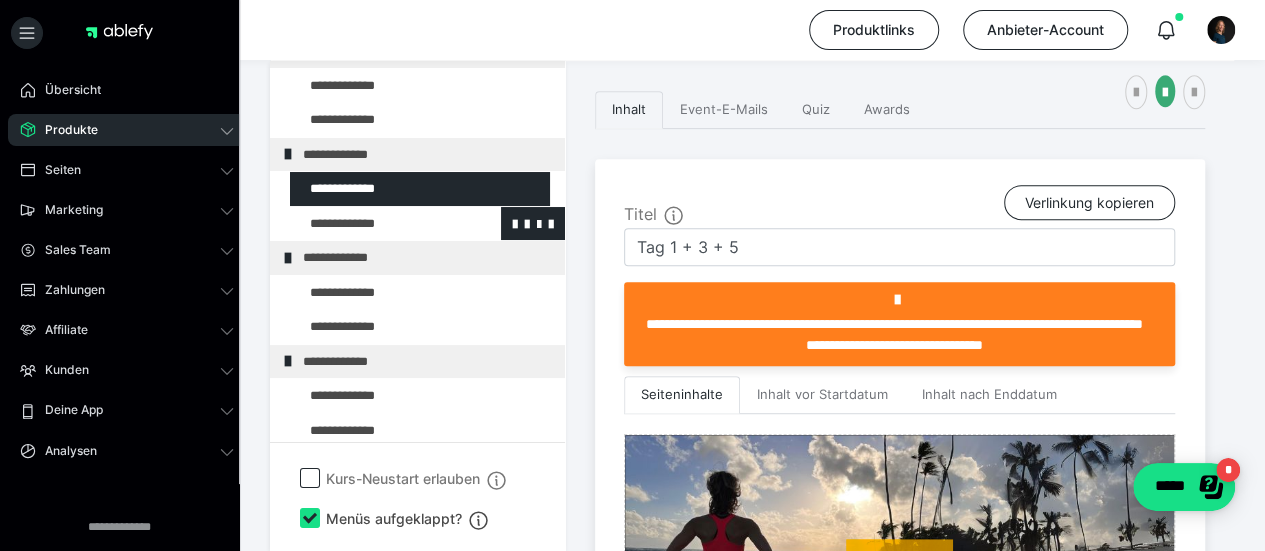 click at bounding box center (375, 224) 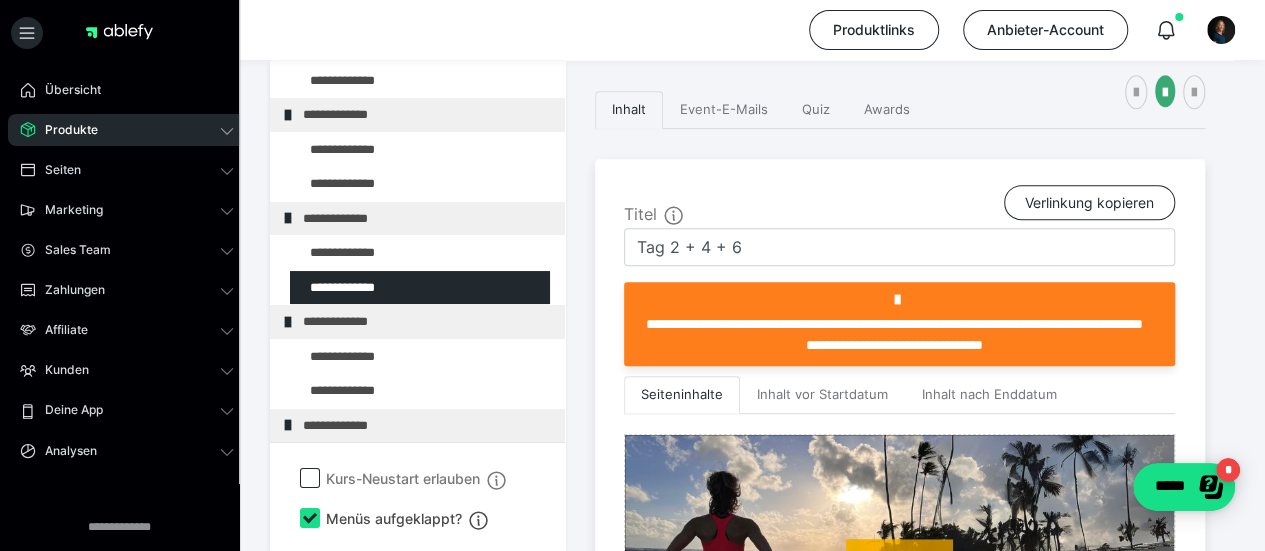 scroll, scrollTop: 1826, scrollLeft: 0, axis: vertical 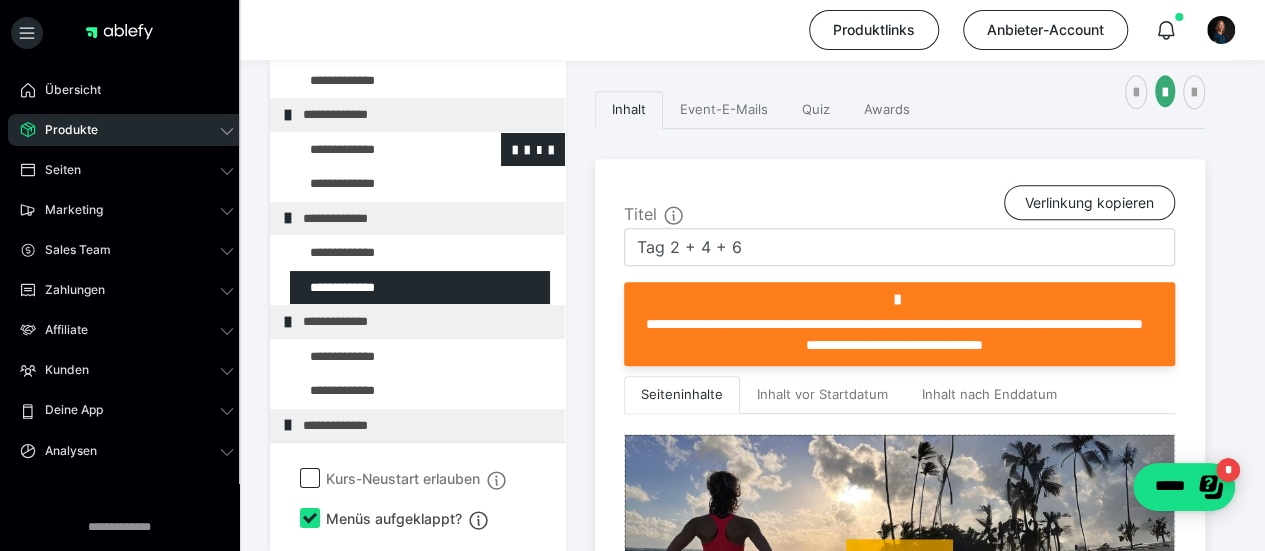click at bounding box center (375, 150) 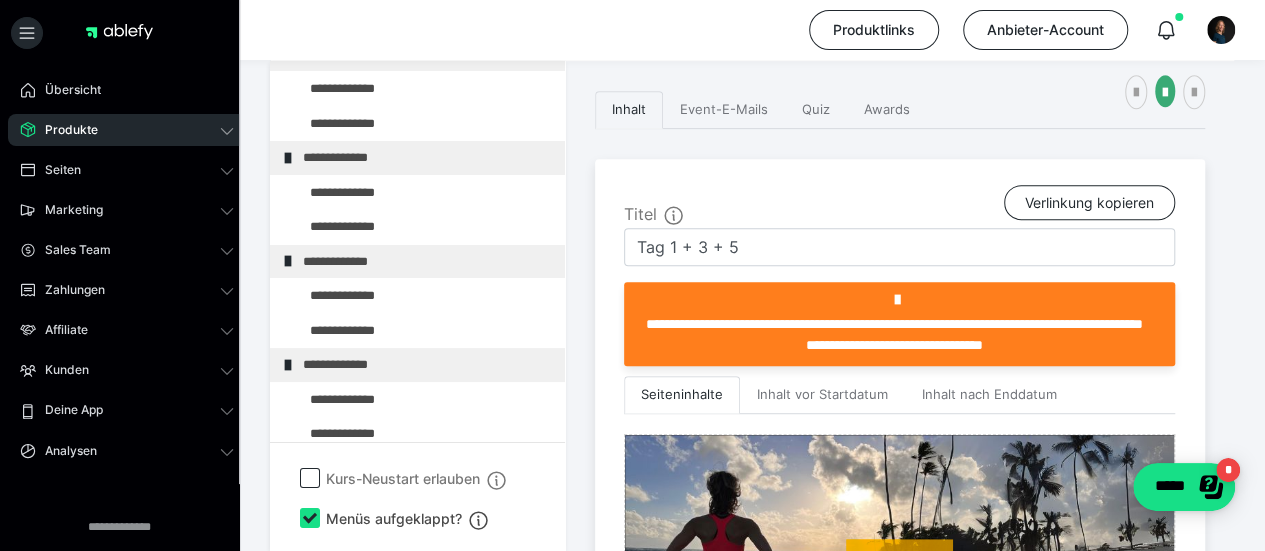 scroll, scrollTop: 1128, scrollLeft: 0, axis: vertical 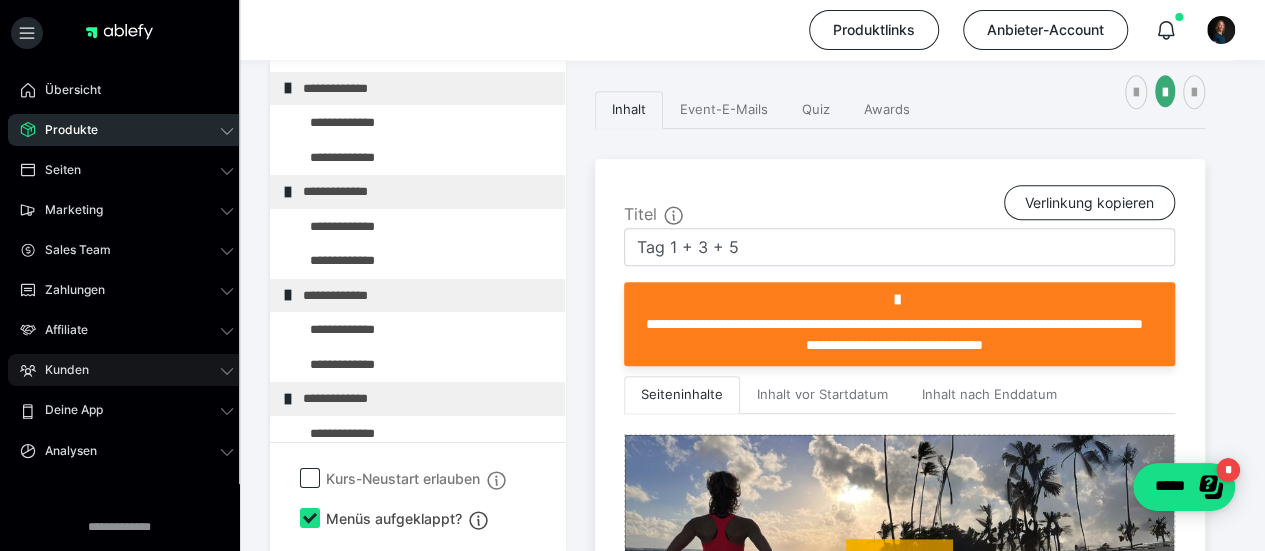 click on "Kunden" at bounding box center (60, 370) 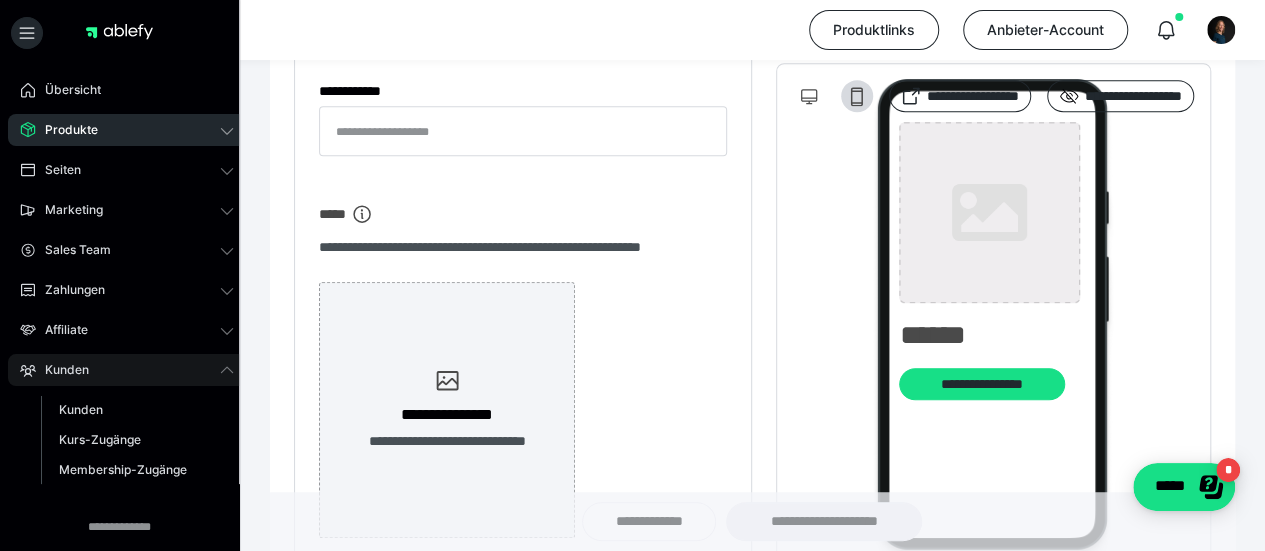 type on "**********" 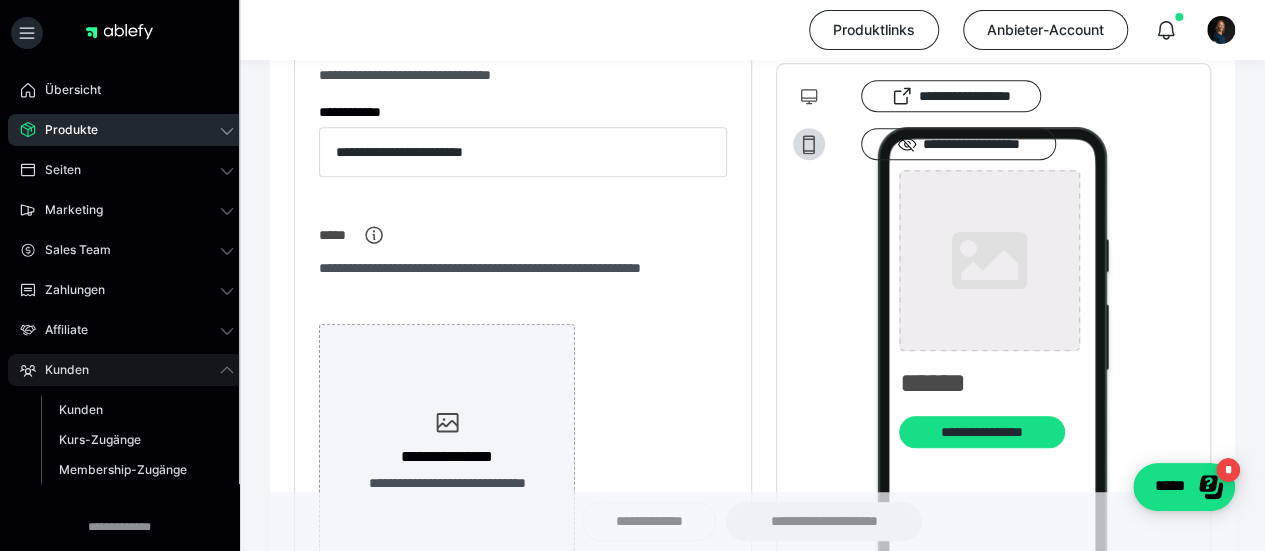 type on "**********" 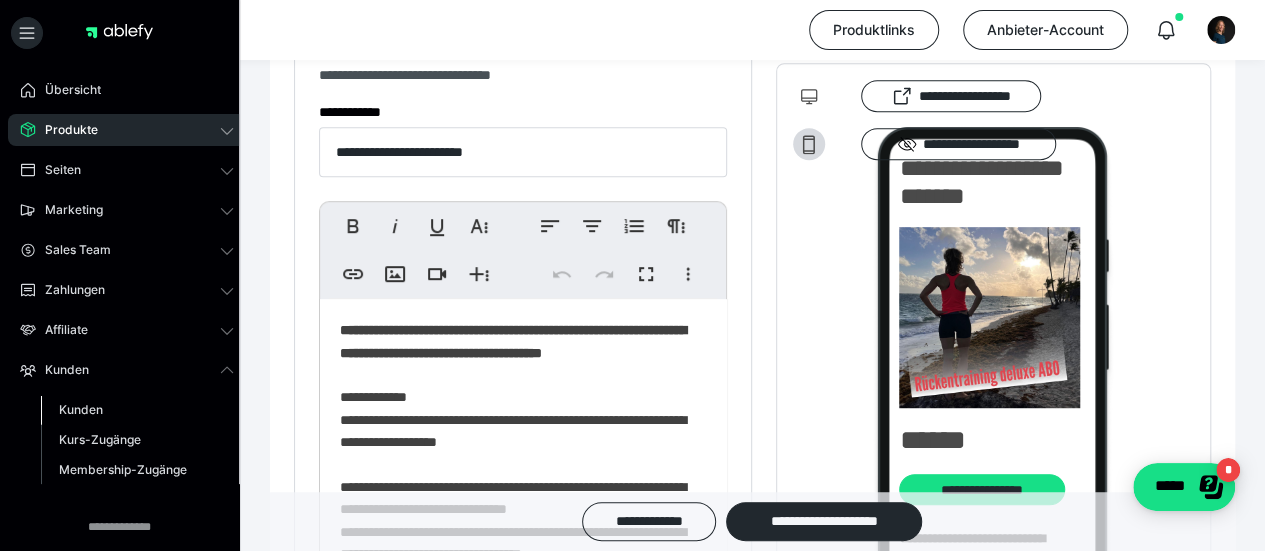 click on "Kunden" at bounding box center [81, 409] 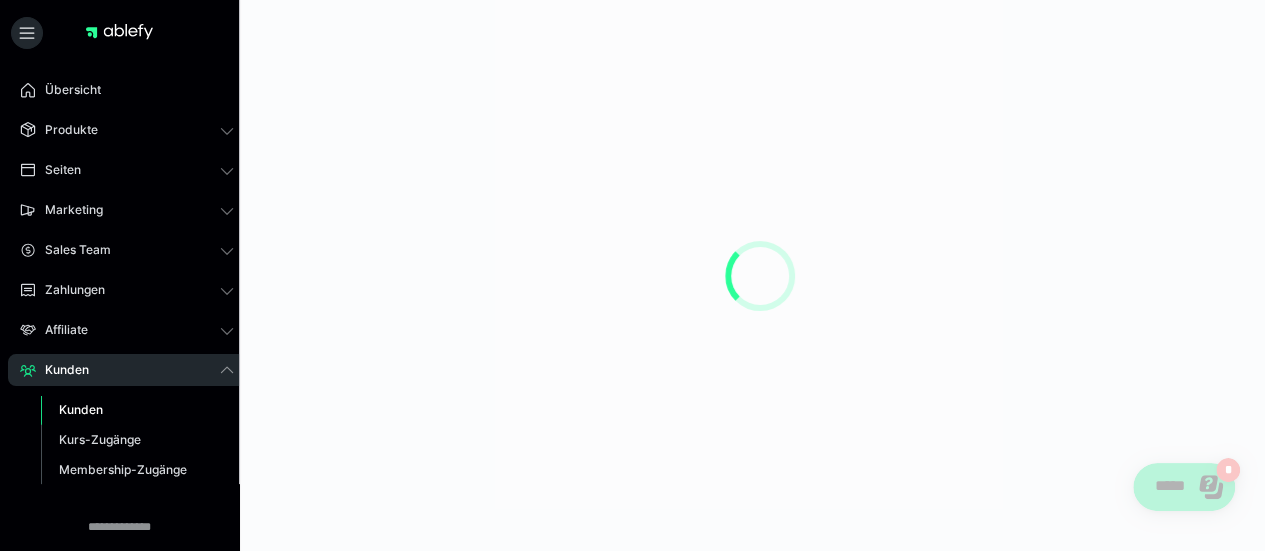 scroll, scrollTop: 0, scrollLeft: 0, axis: both 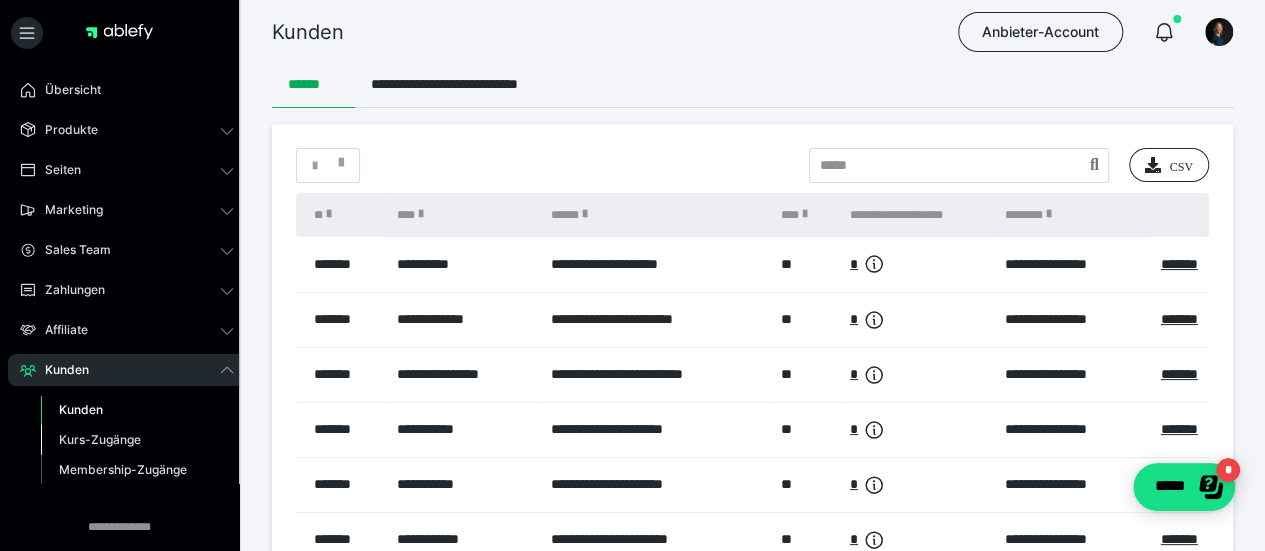 click on "Kurs-Zugänge" at bounding box center (100, 439) 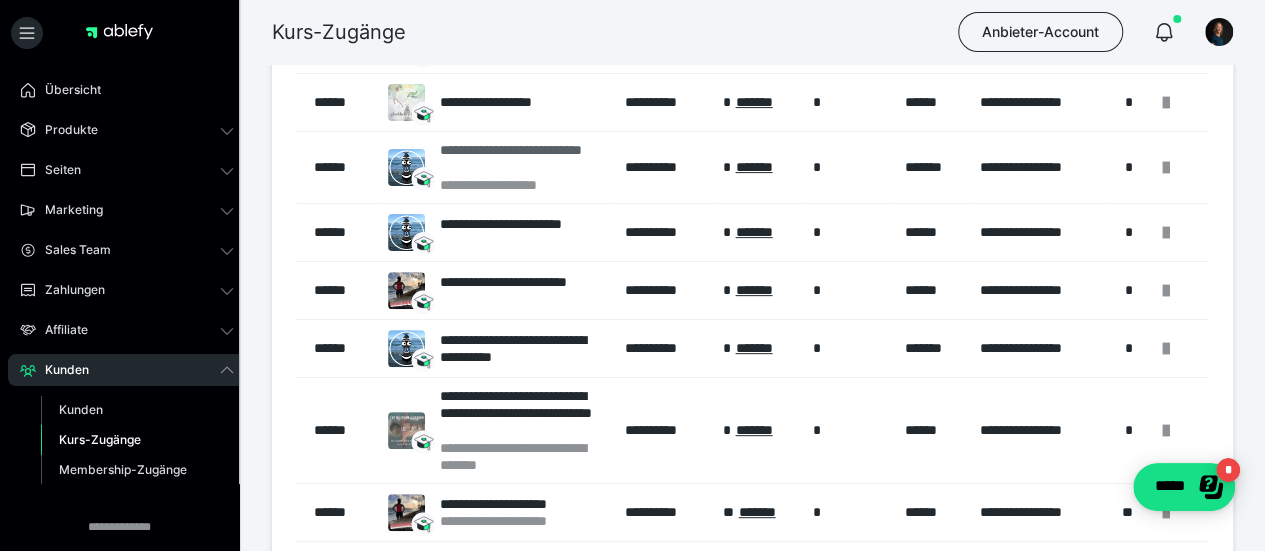 scroll, scrollTop: 223, scrollLeft: 0, axis: vertical 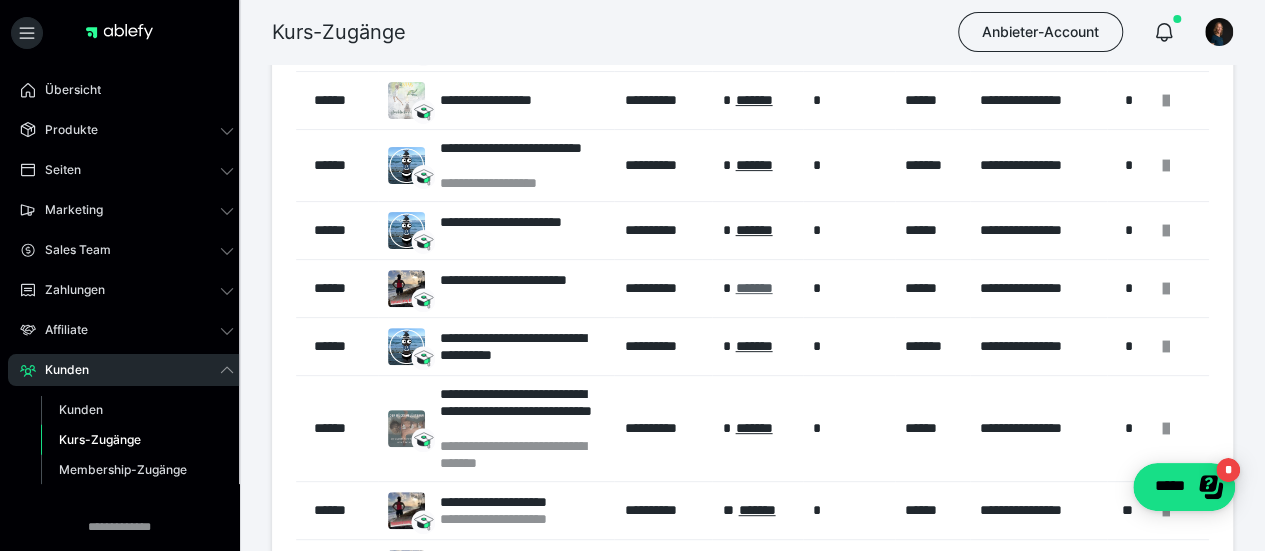 click on "*******" at bounding box center (753, 288) 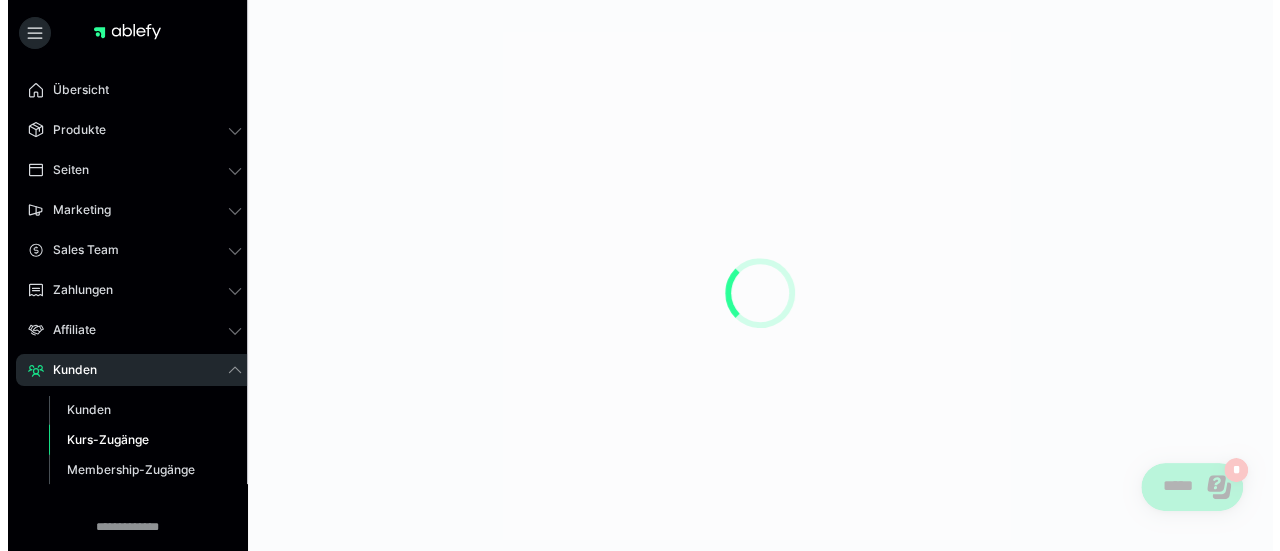scroll, scrollTop: 0, scrollLeft: 0, axis: both 